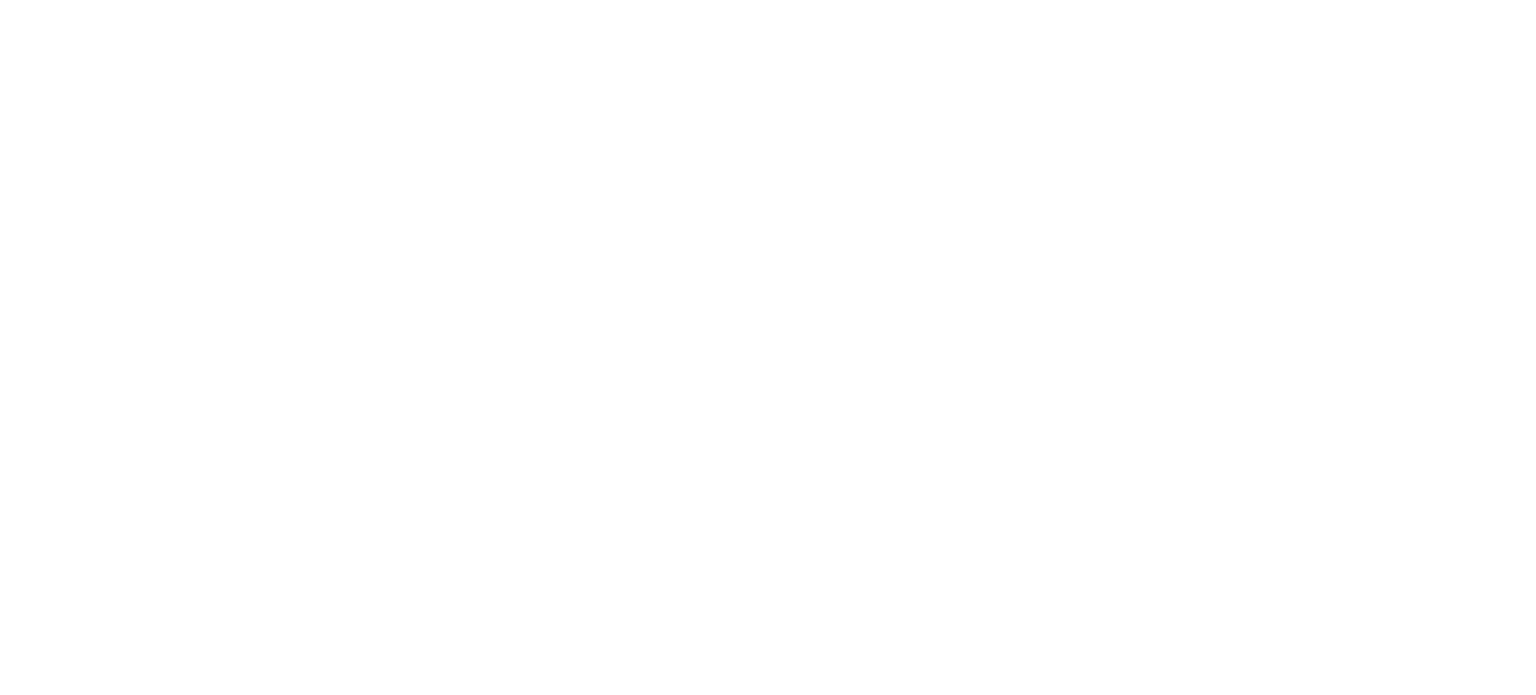 scroll, scrollTop: 0, scrollLeft: 0, axis: both 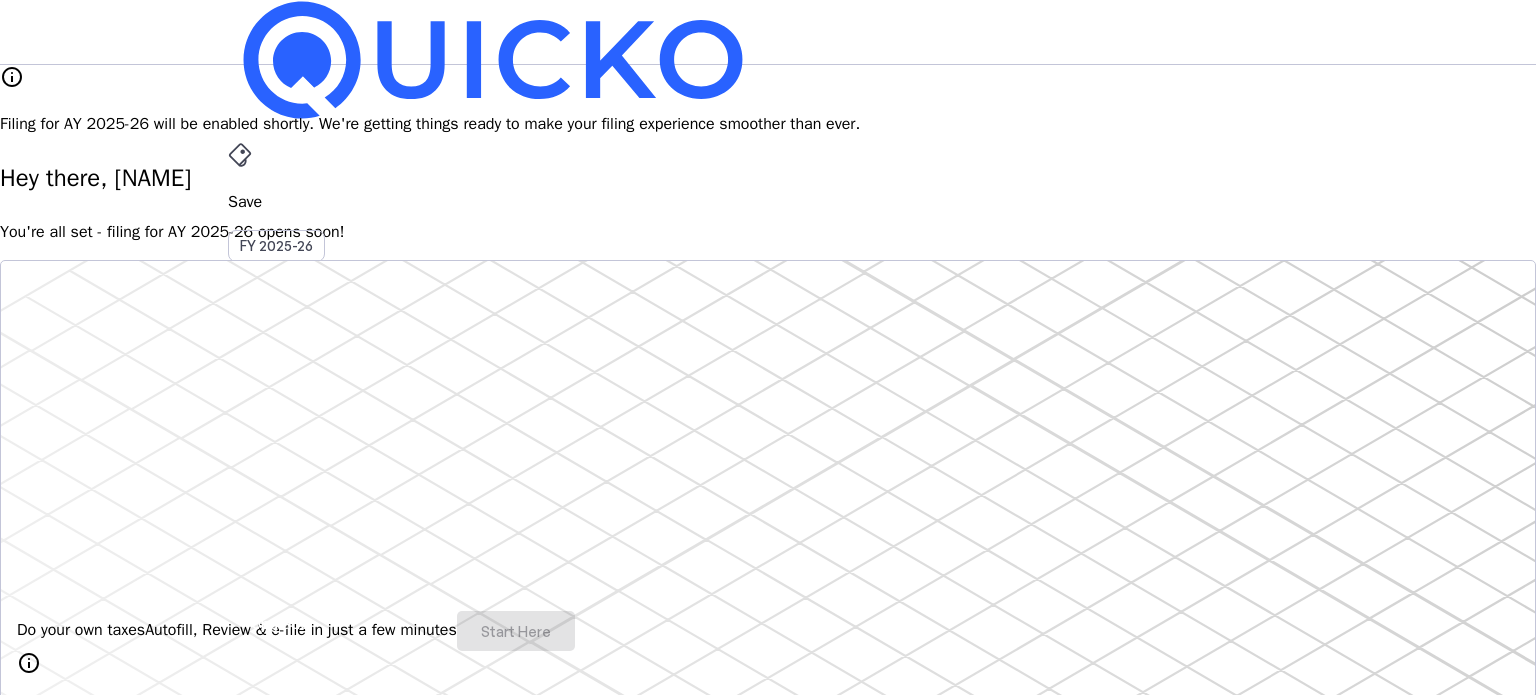 click on "More  arrow_drop_down" at bounding box center [768, 519] 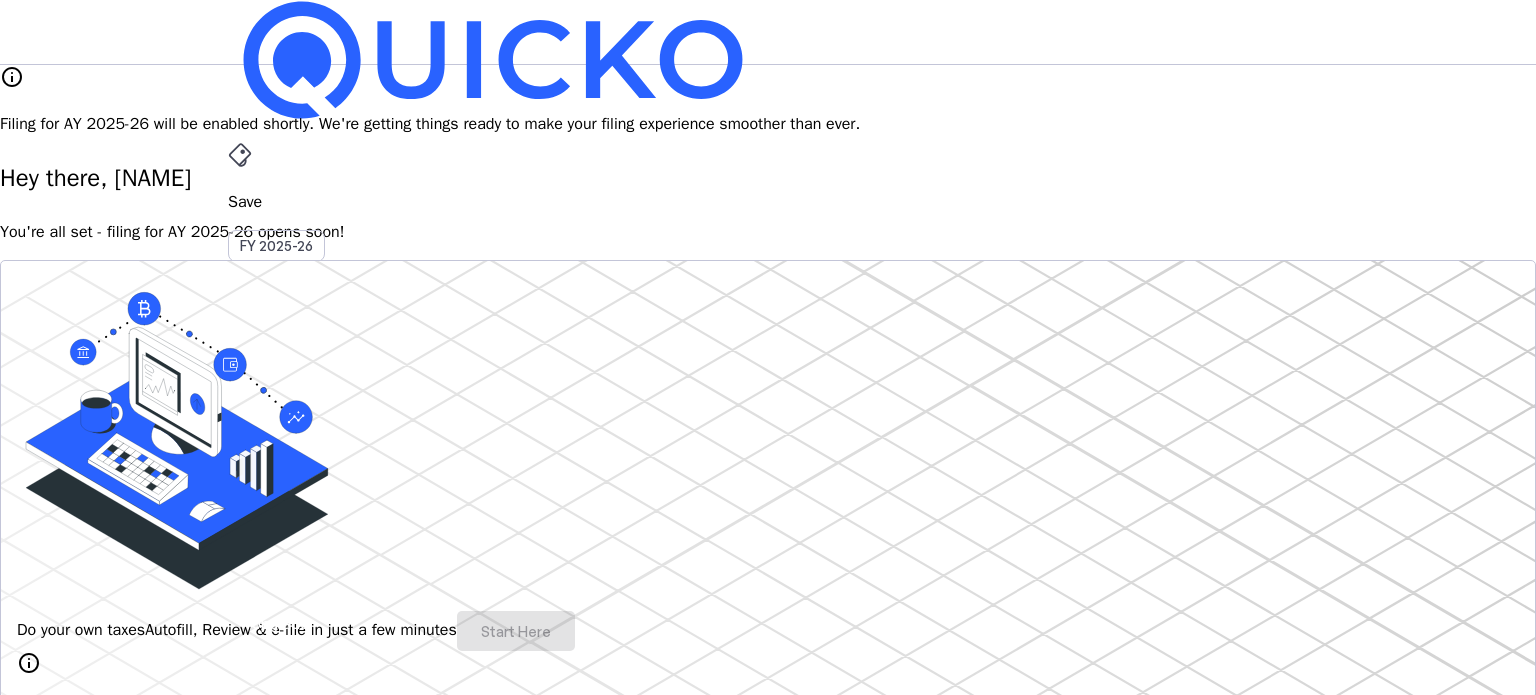 click on "Investments" at bounding box center [90, 3407] 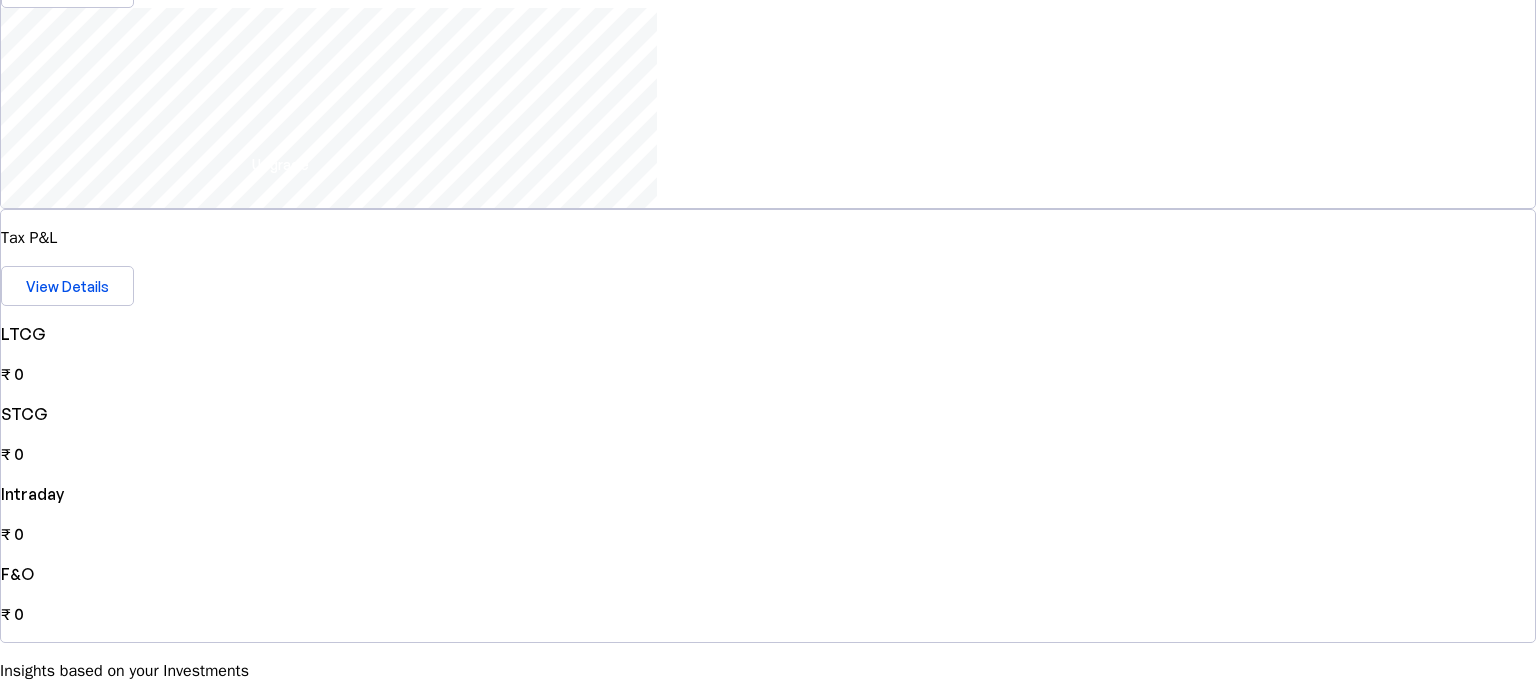 scroll, scrollTop: 172, scrollLeft: 0, axis: vertical 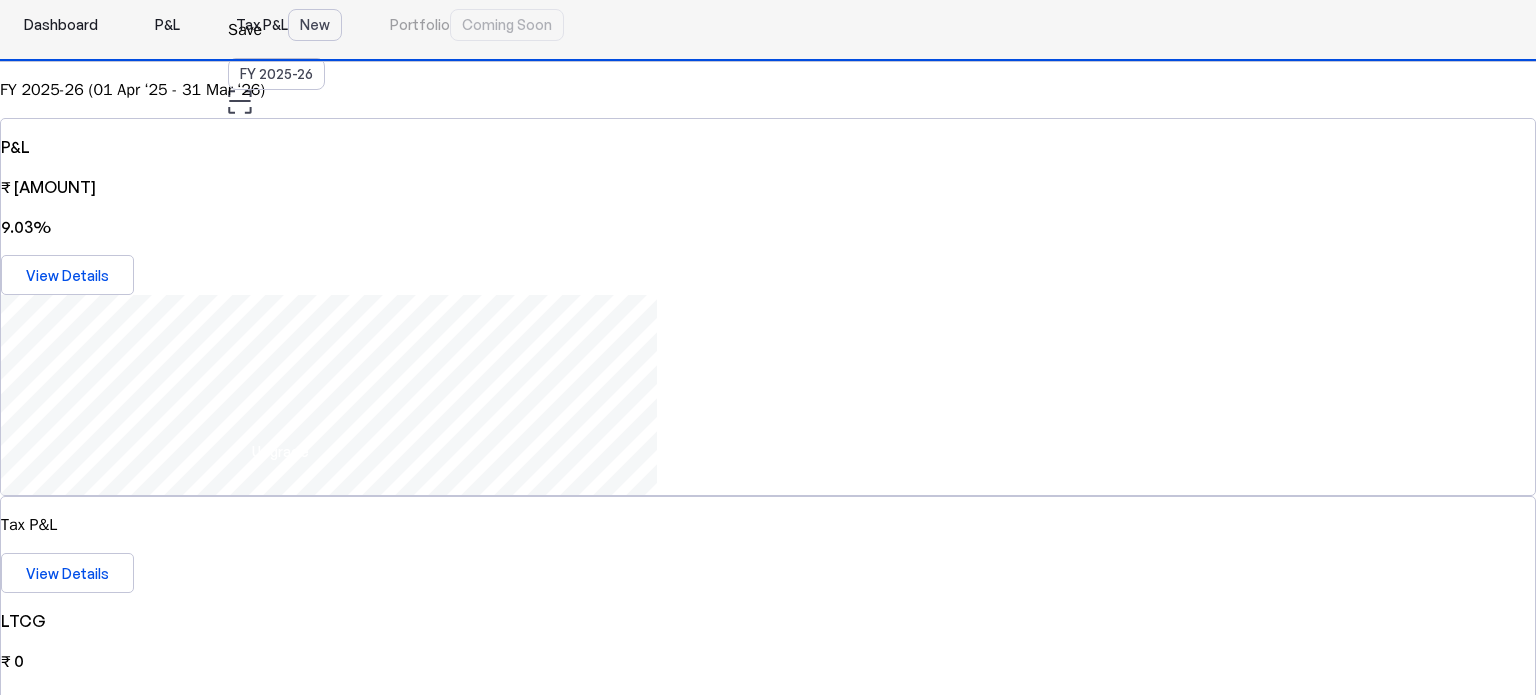 click on "P&L" at bounding box center [167, 25] 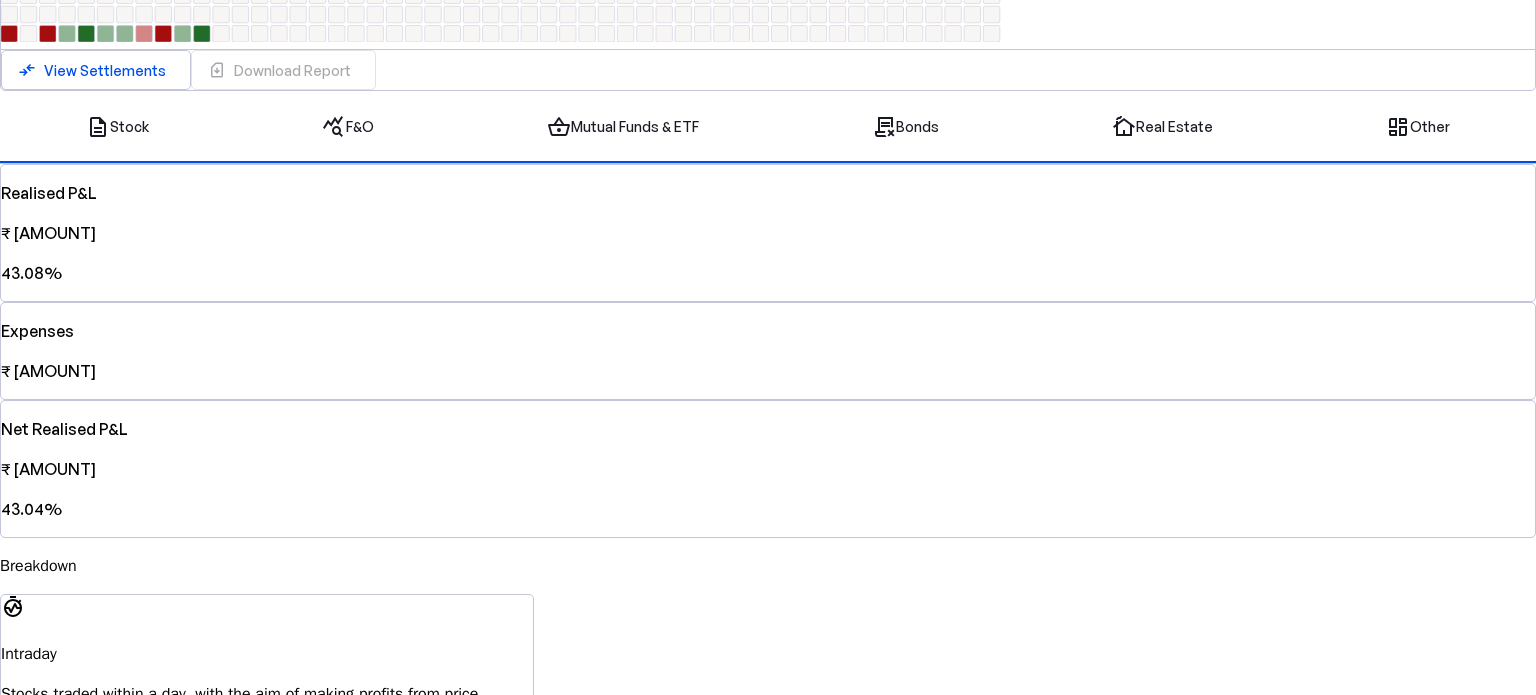 scroll, scrollTop: 800, scrollLeft: 0, axis: vertical 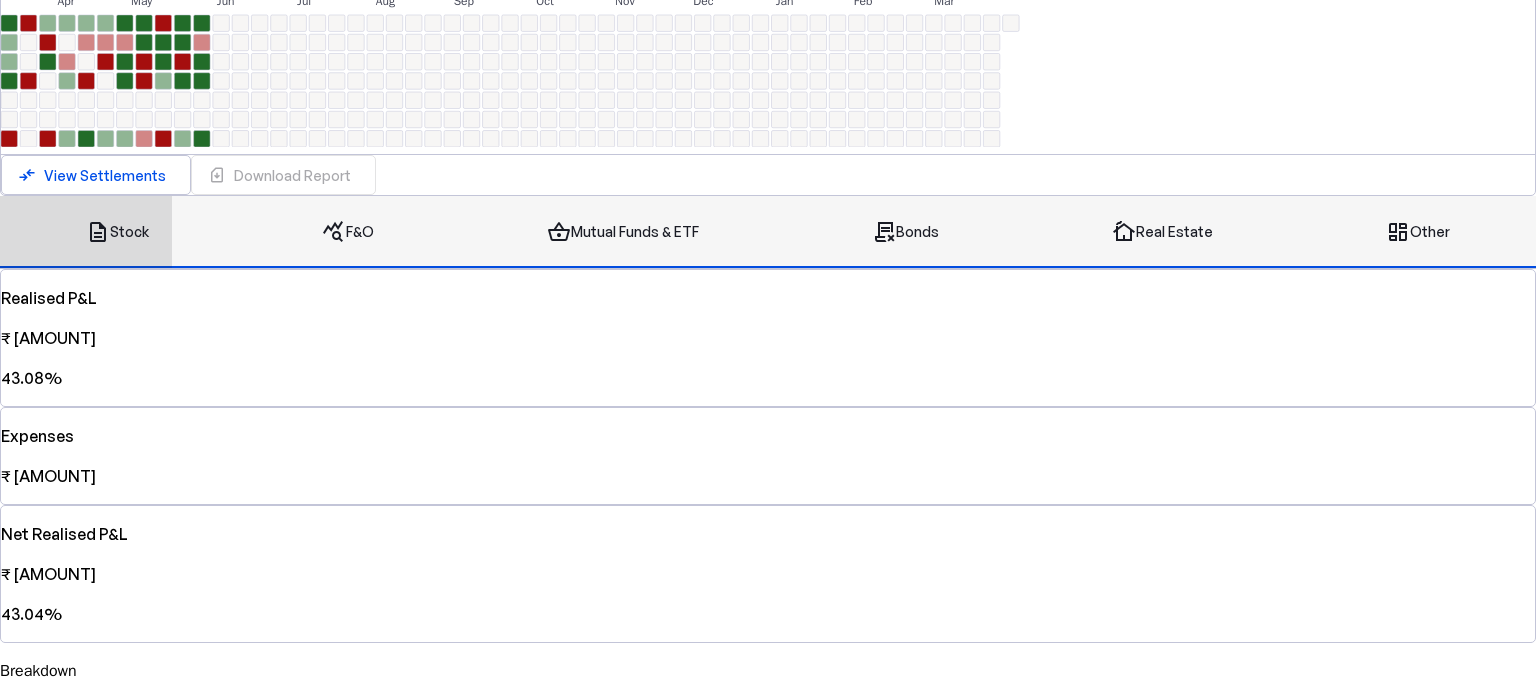 click on "query_stats  F&O" at bounding box center [348, 232] 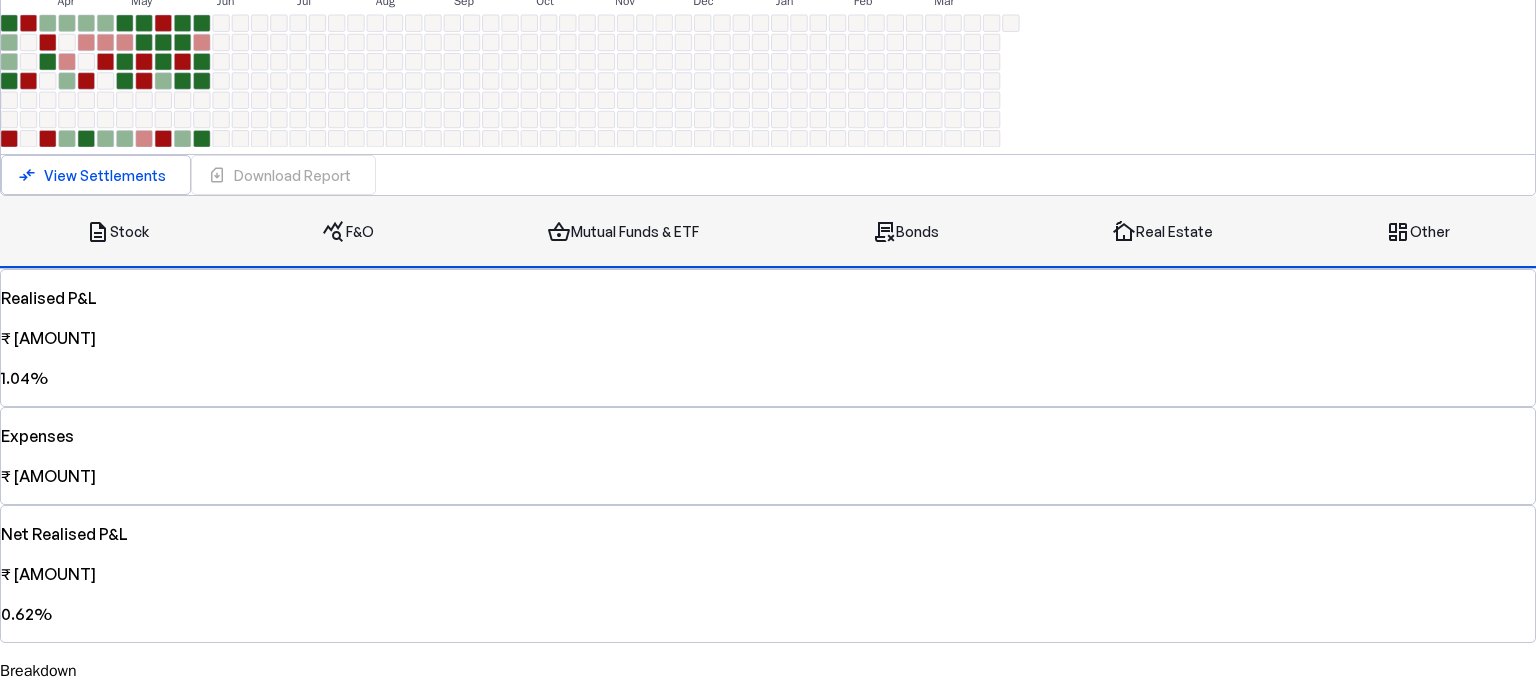 click on "shopping_basket  Mutual Funds & ETF" at bounding box center (623, 232) 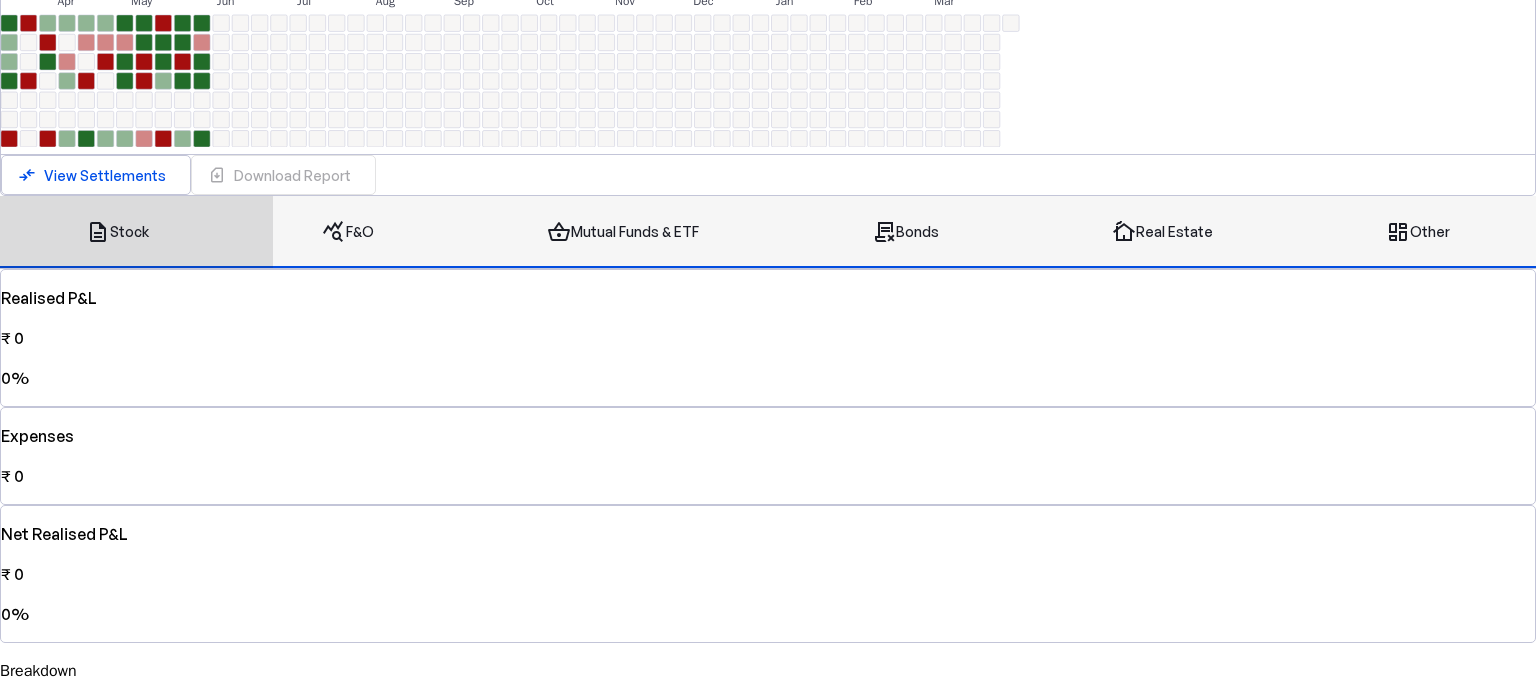 click on "contract_delete  Bonds" at bounding box center (905, 232) 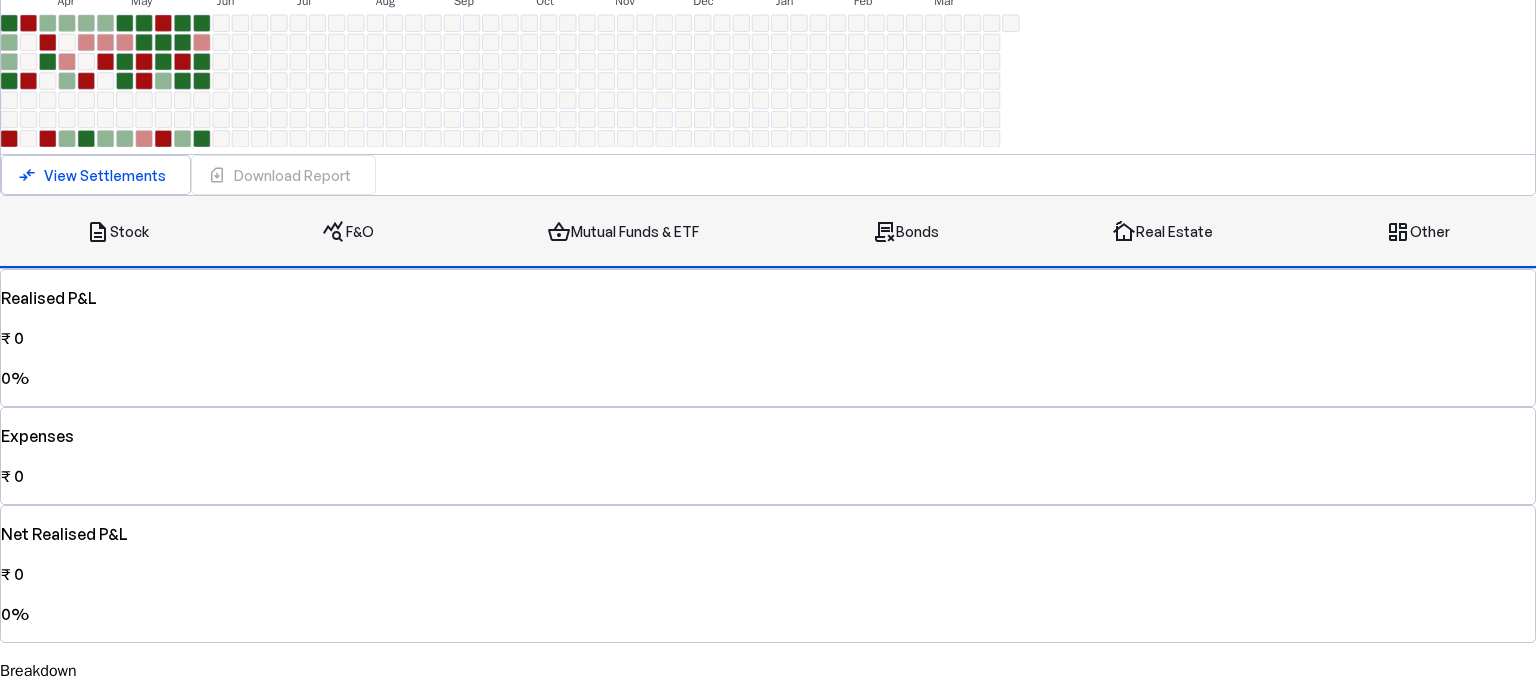 click on "cottage  Real Estate" at bounding box center [1162, 232] 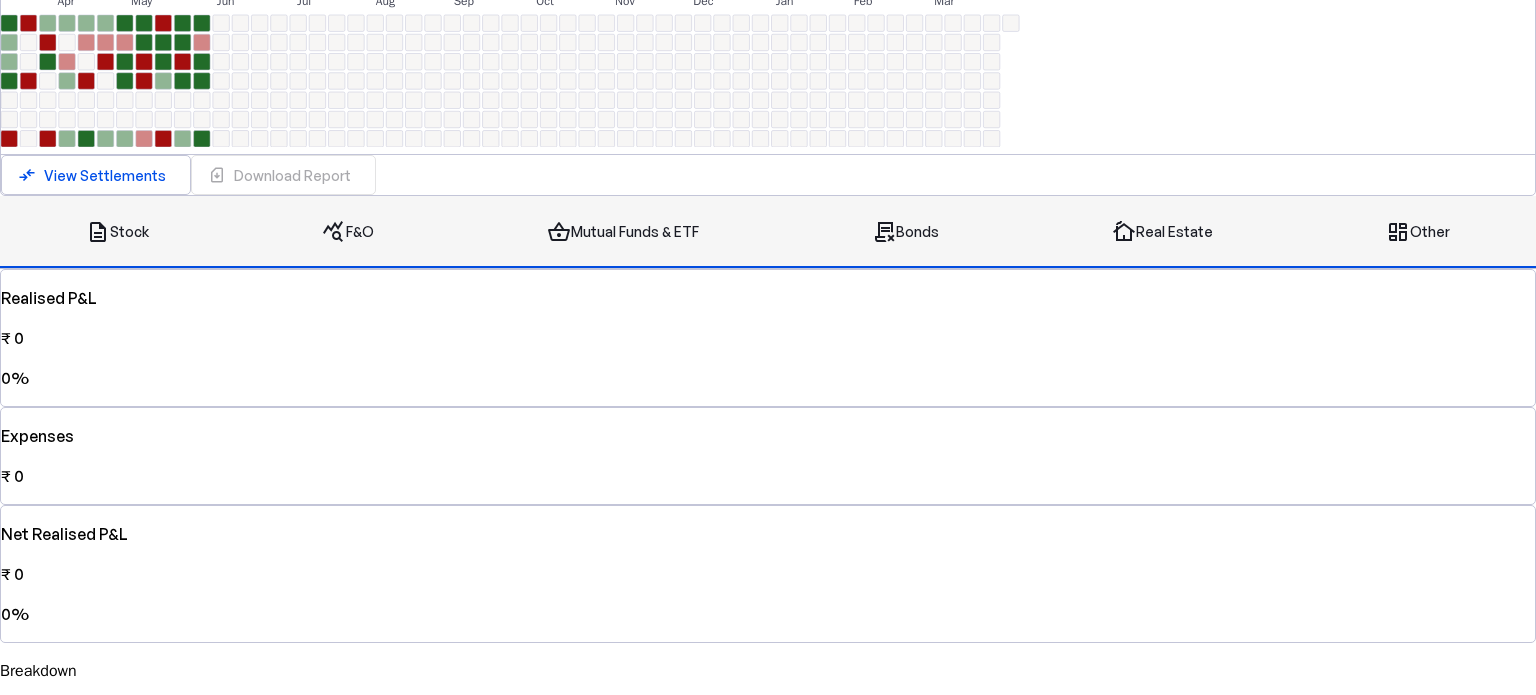 click on "browse  Other" at bounding box center (1418, 232) 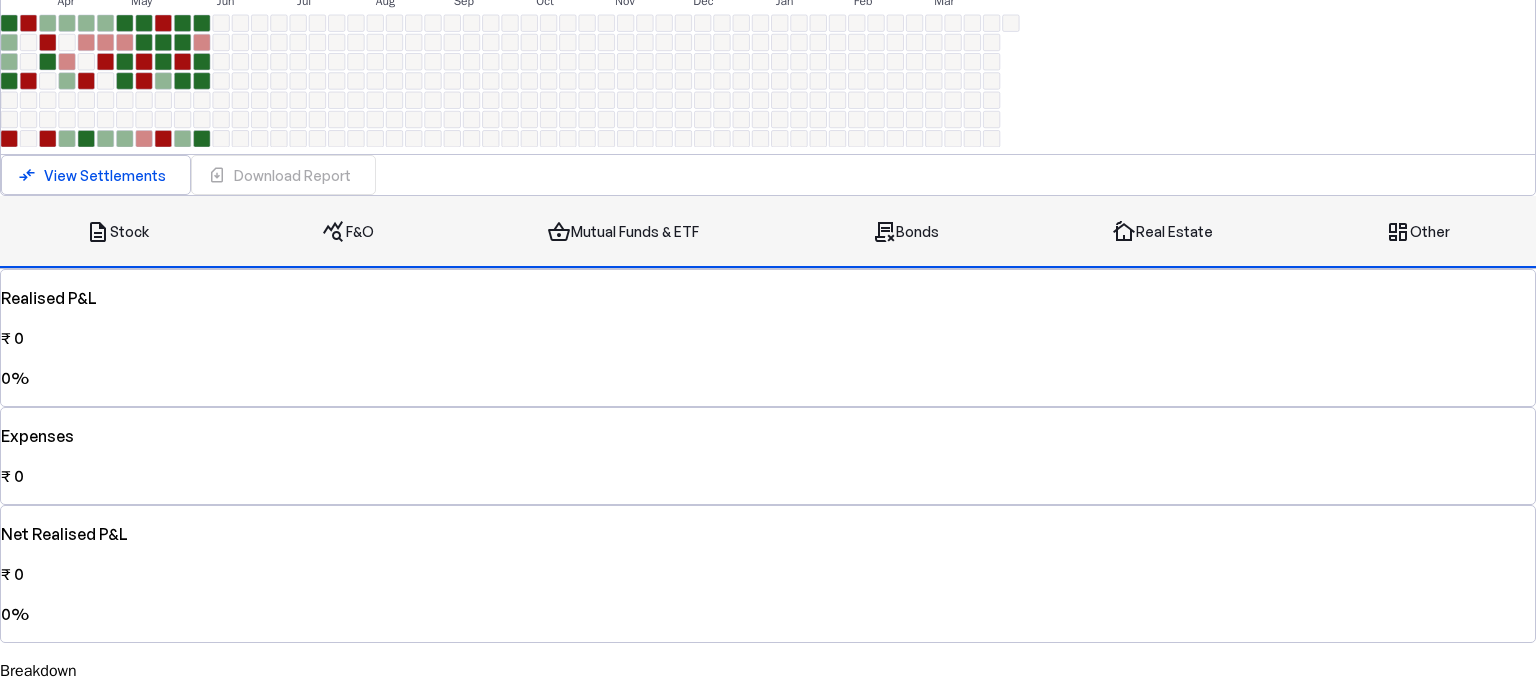 click on "description  Stock" at bounding box center [117, 232] 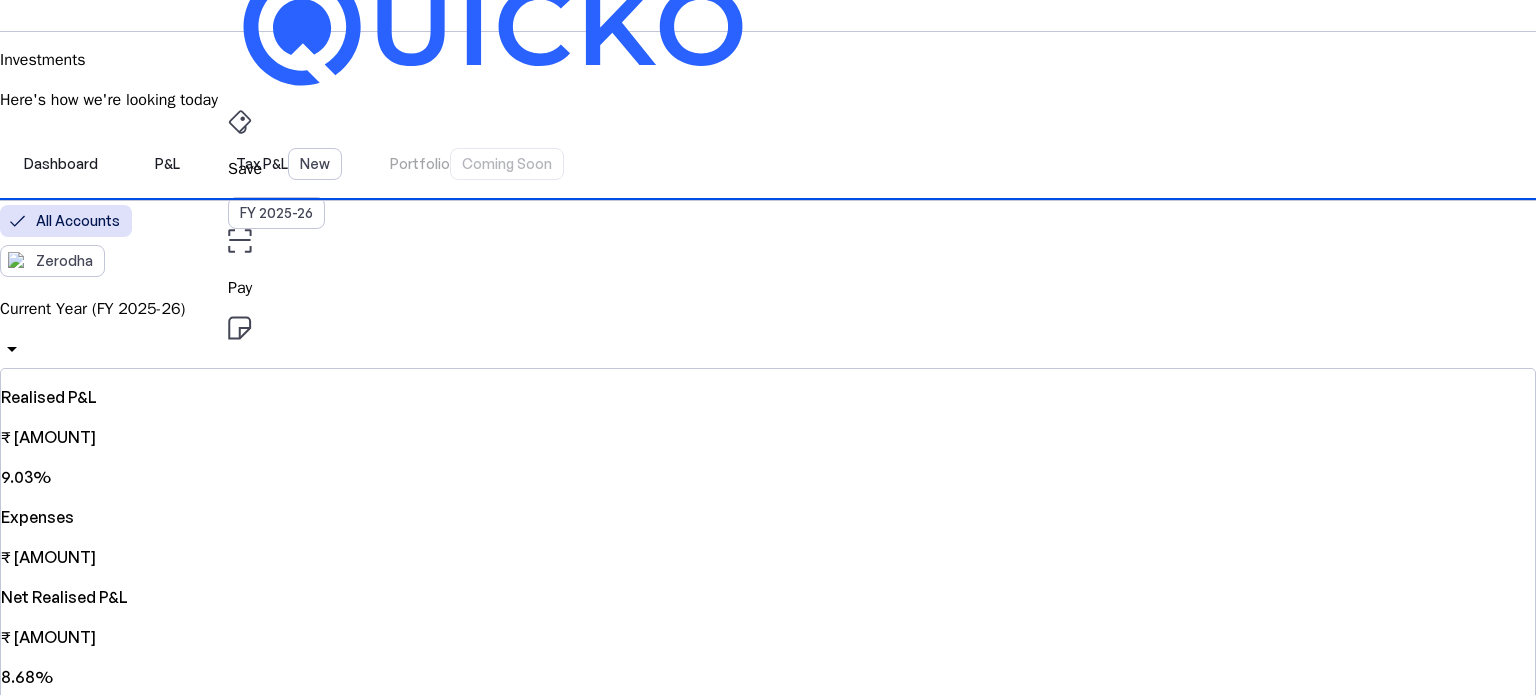 scroll, scrollTop: 0, scrollLeft: 0, axis: both 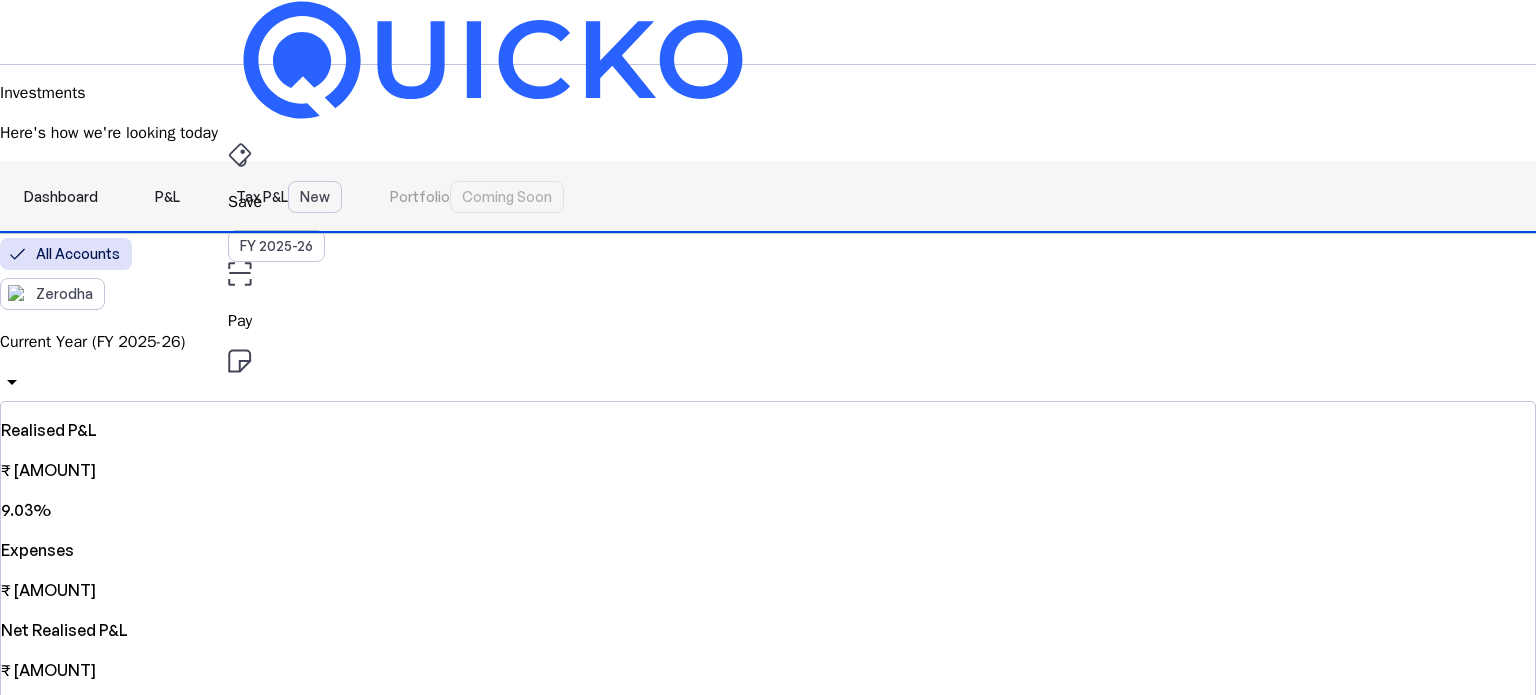 click on "Tax P&L  New" at bounding box center (289, 197) 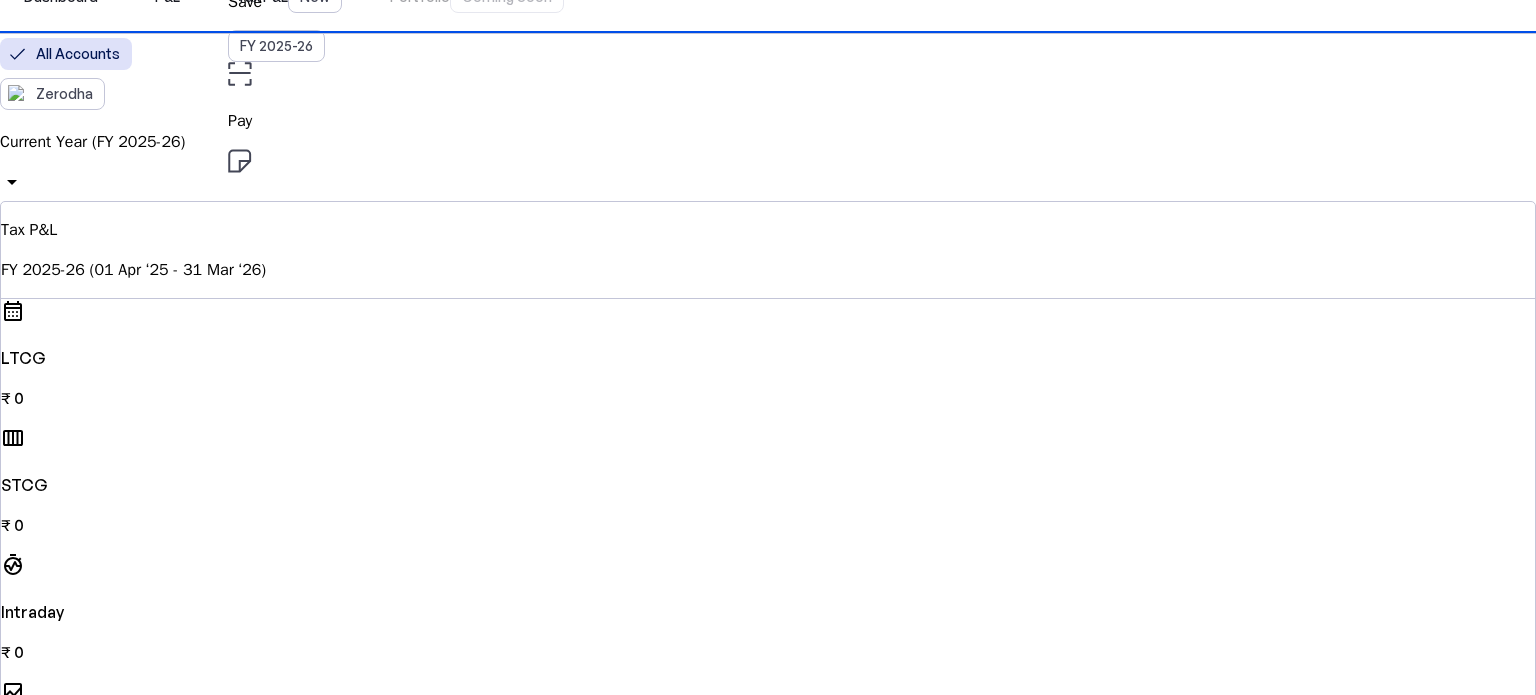 scroll, scrollTop: 0, scrollLeft: 0, axis: both 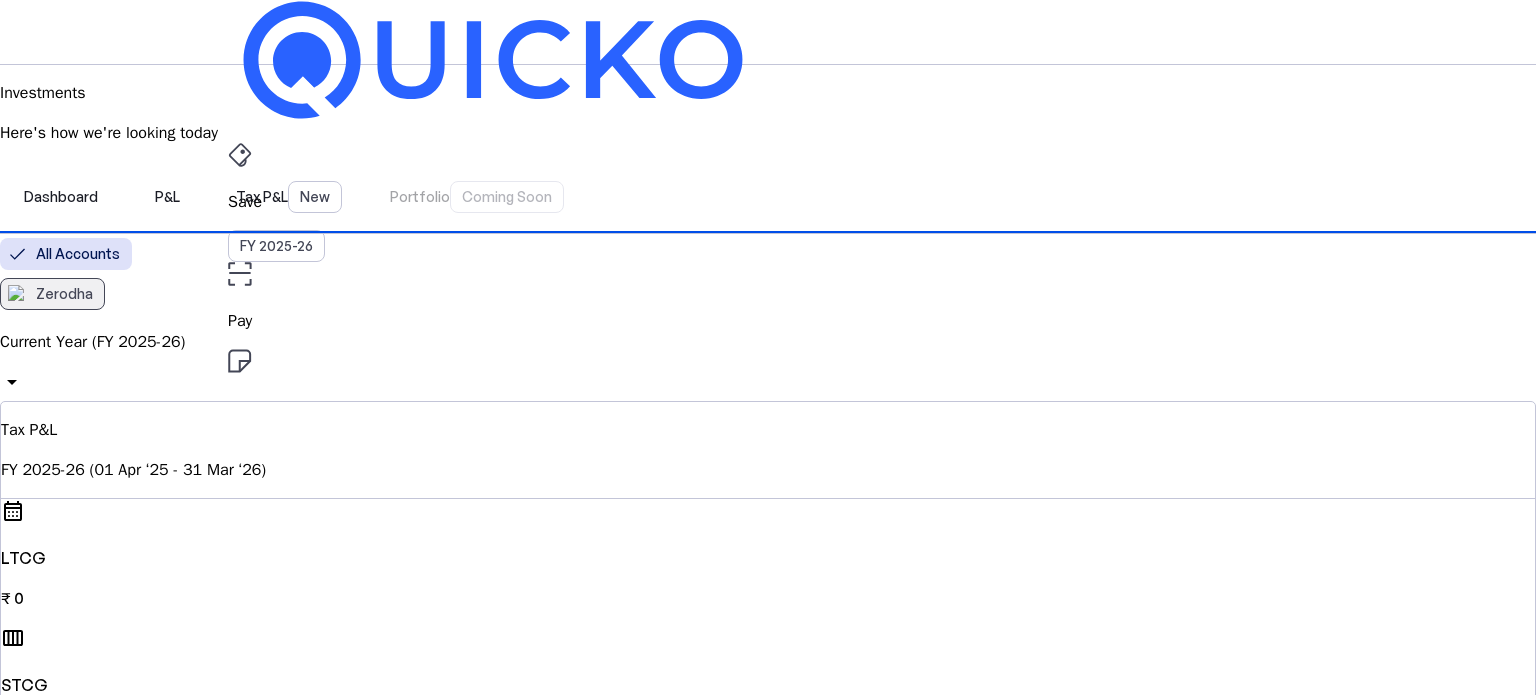 click on "Zerodha" at bounding box center [64, 294] 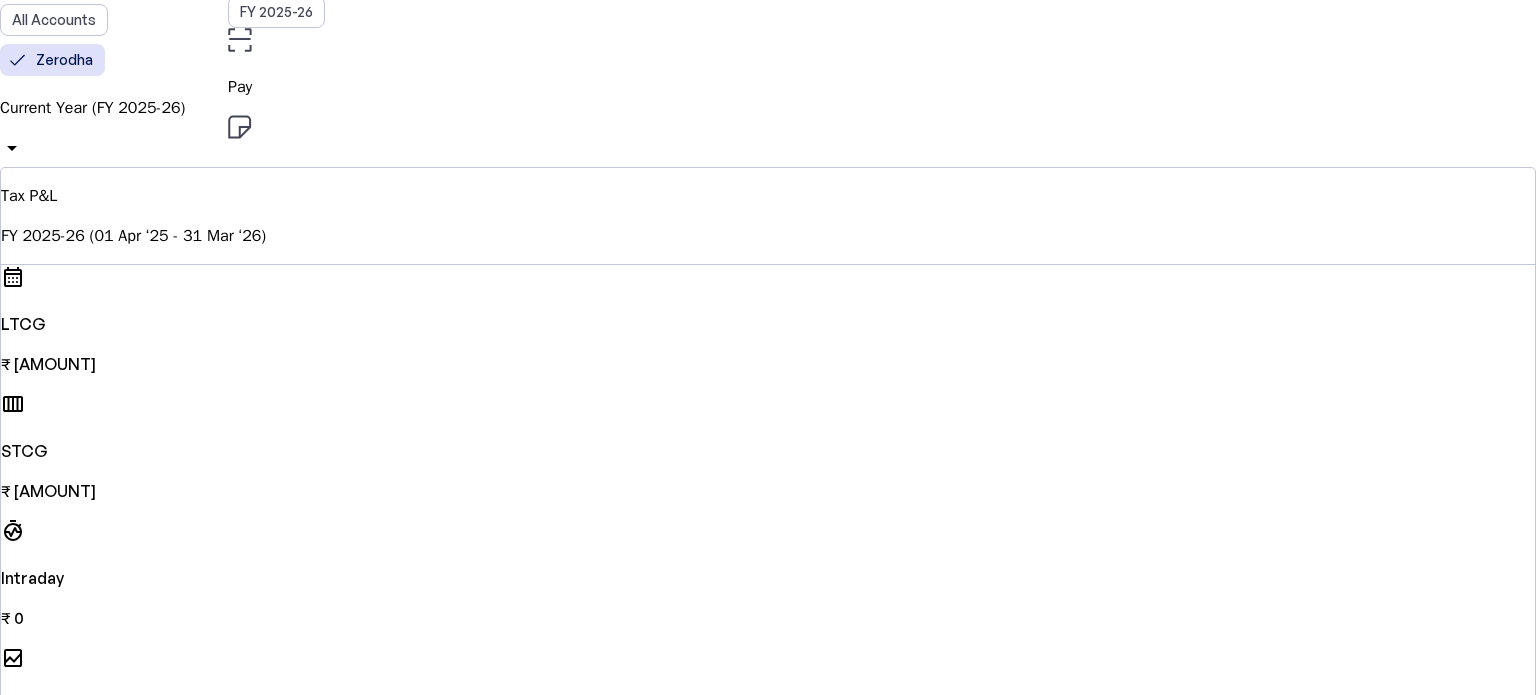 scroll, scrollTop: 200, scrollLeft: 0, axis: vertical 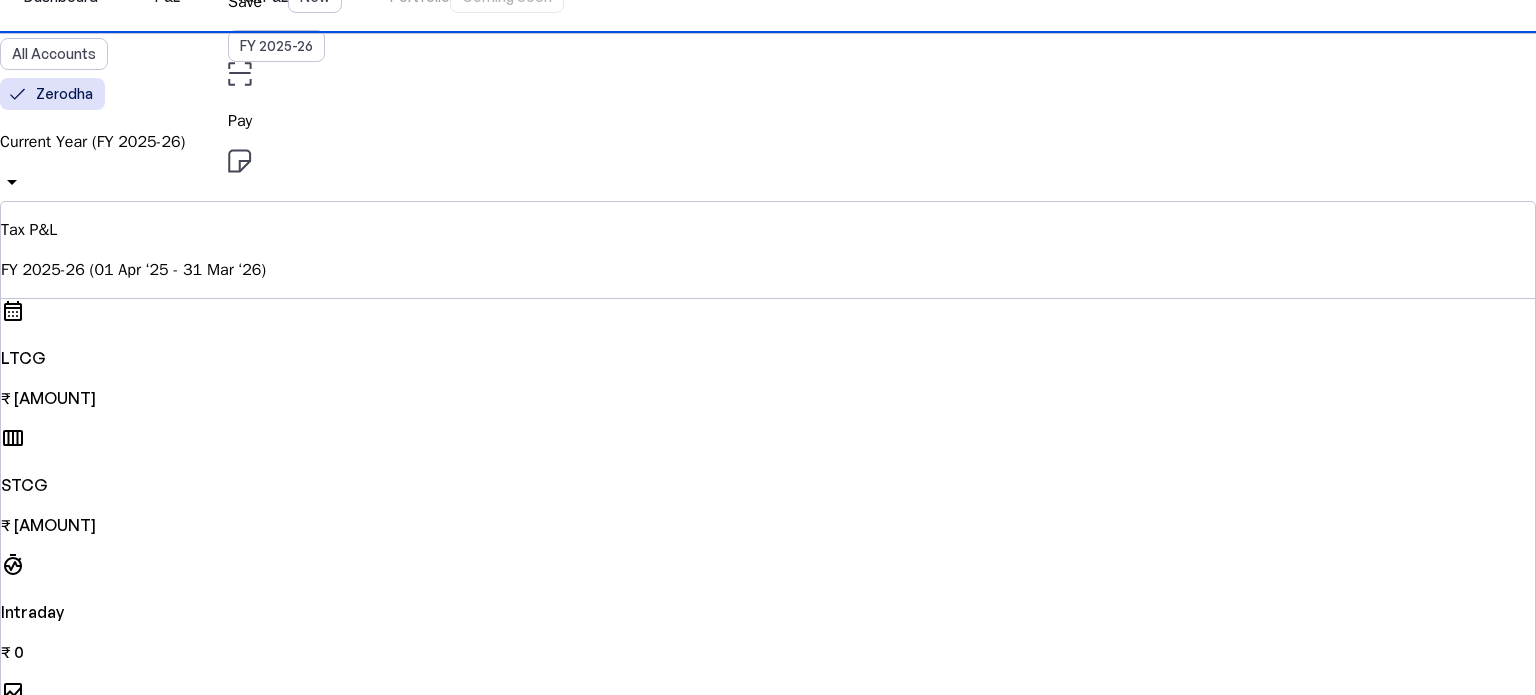 click on "View Settlements" at bounding box center (292, 828) 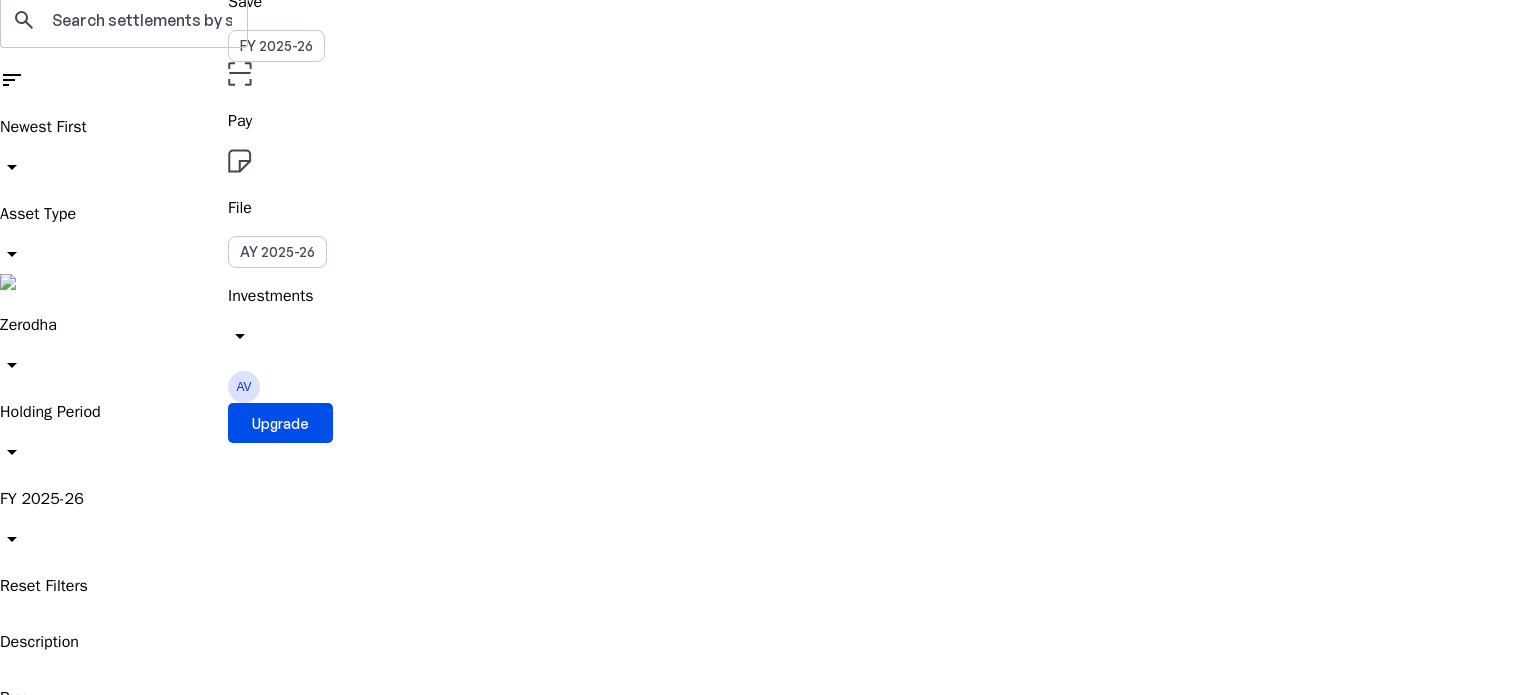 scroll, scrollTop: 0, scrollLeft: 0, axis: both 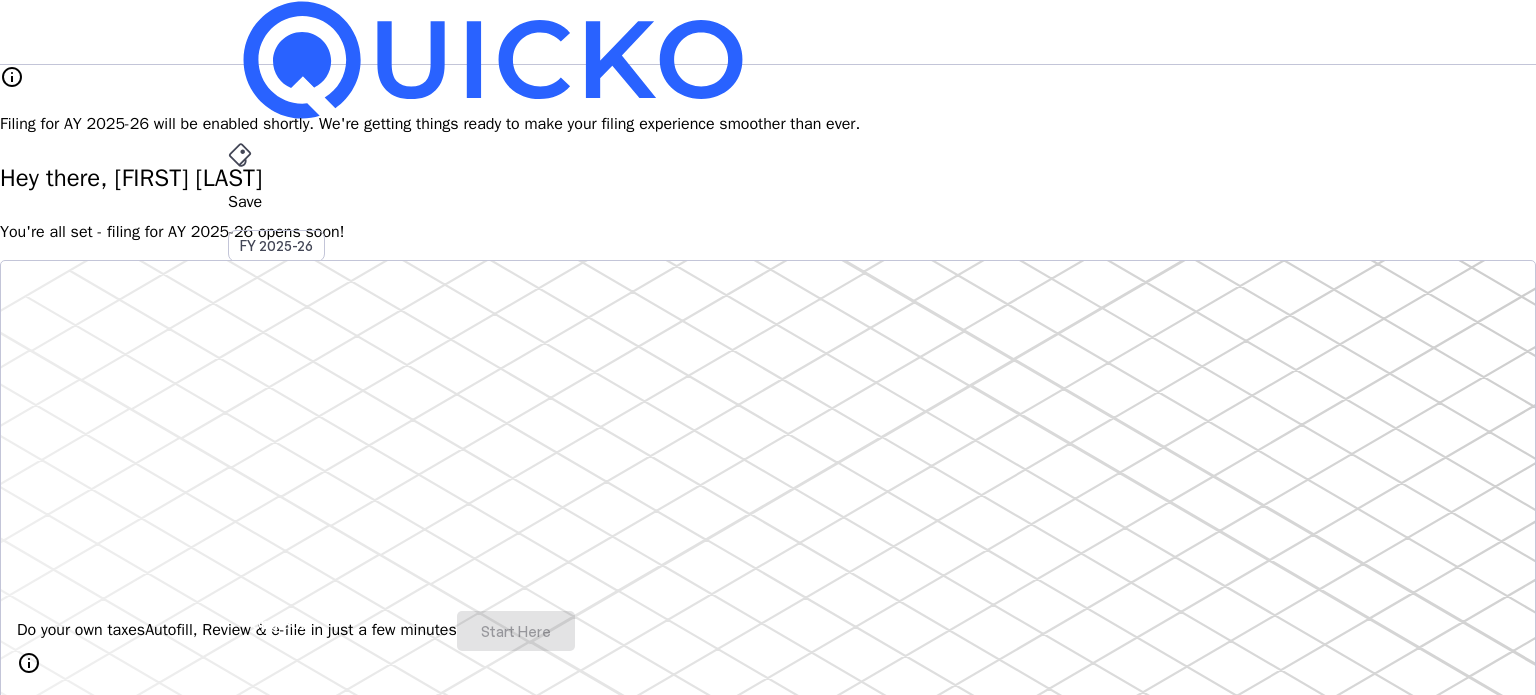 click on "More" at bounding box center [768, 496] 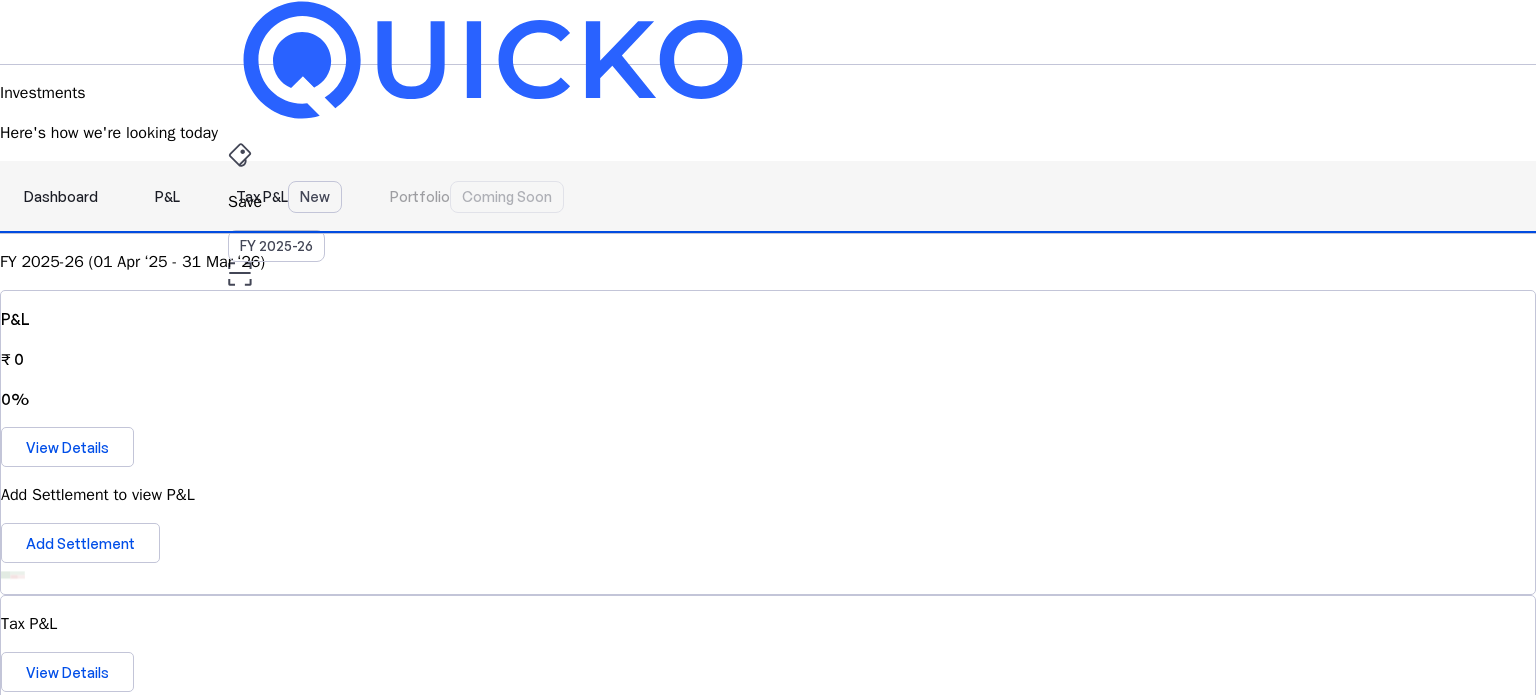 click on "Tax P&L  New" at bounding box center [289, 197] 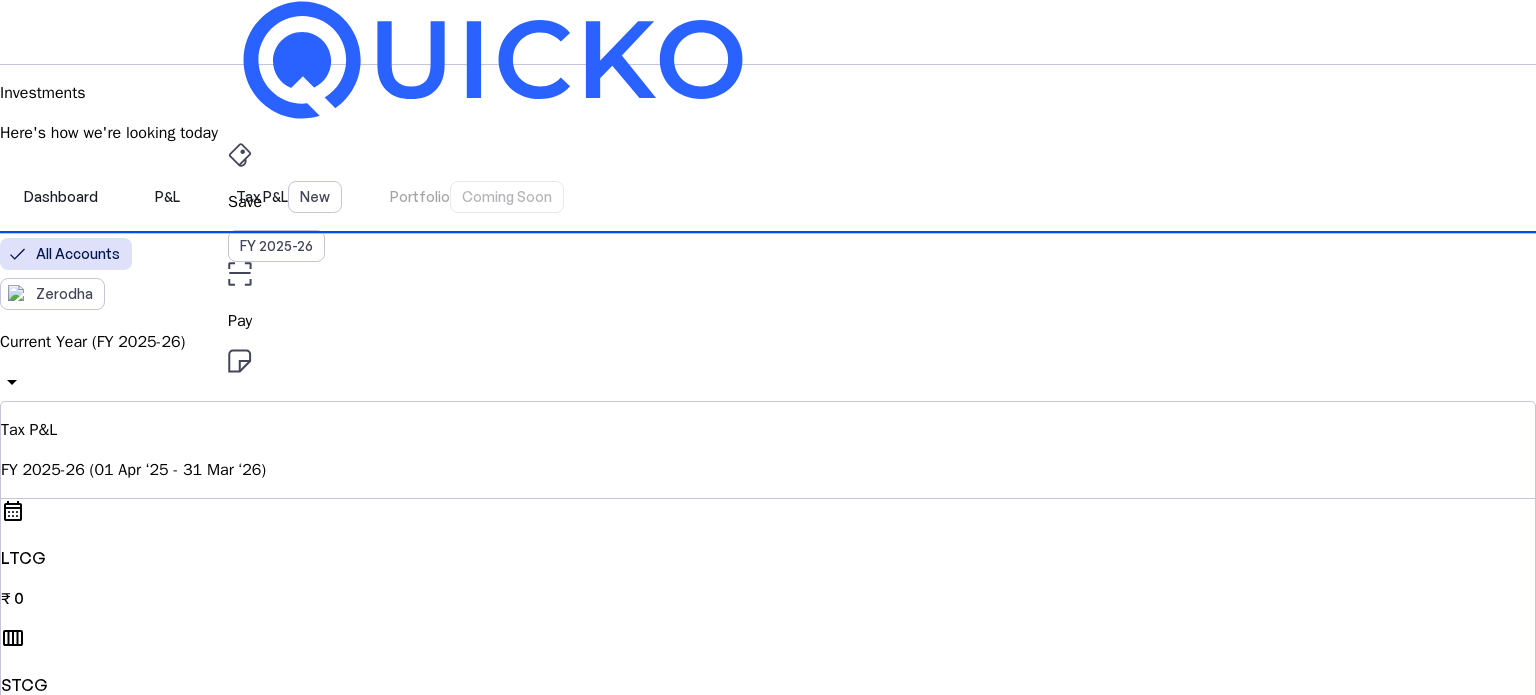 click on "Current Year (FY 2025-26)" at bounding box center (768, 342) 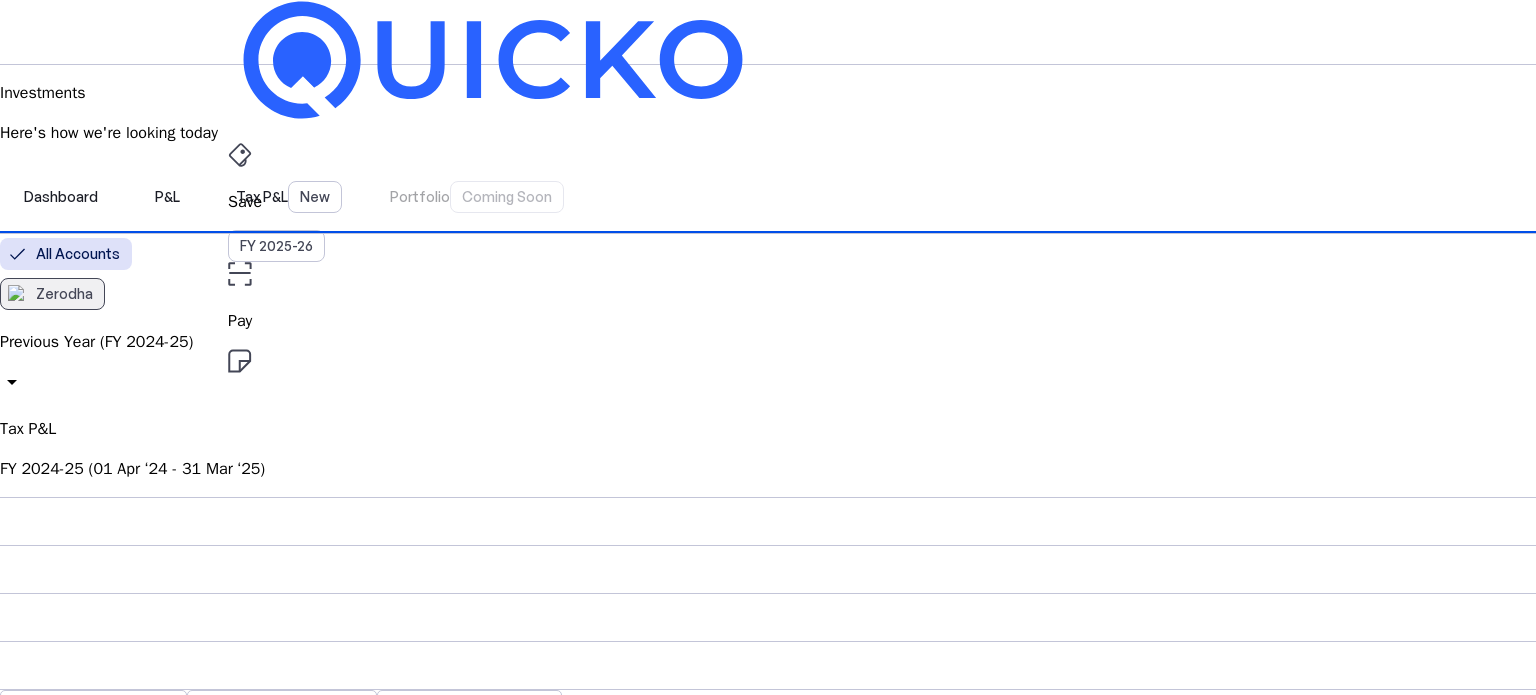 click on "Zerodha" at bounding box center [64, 294] 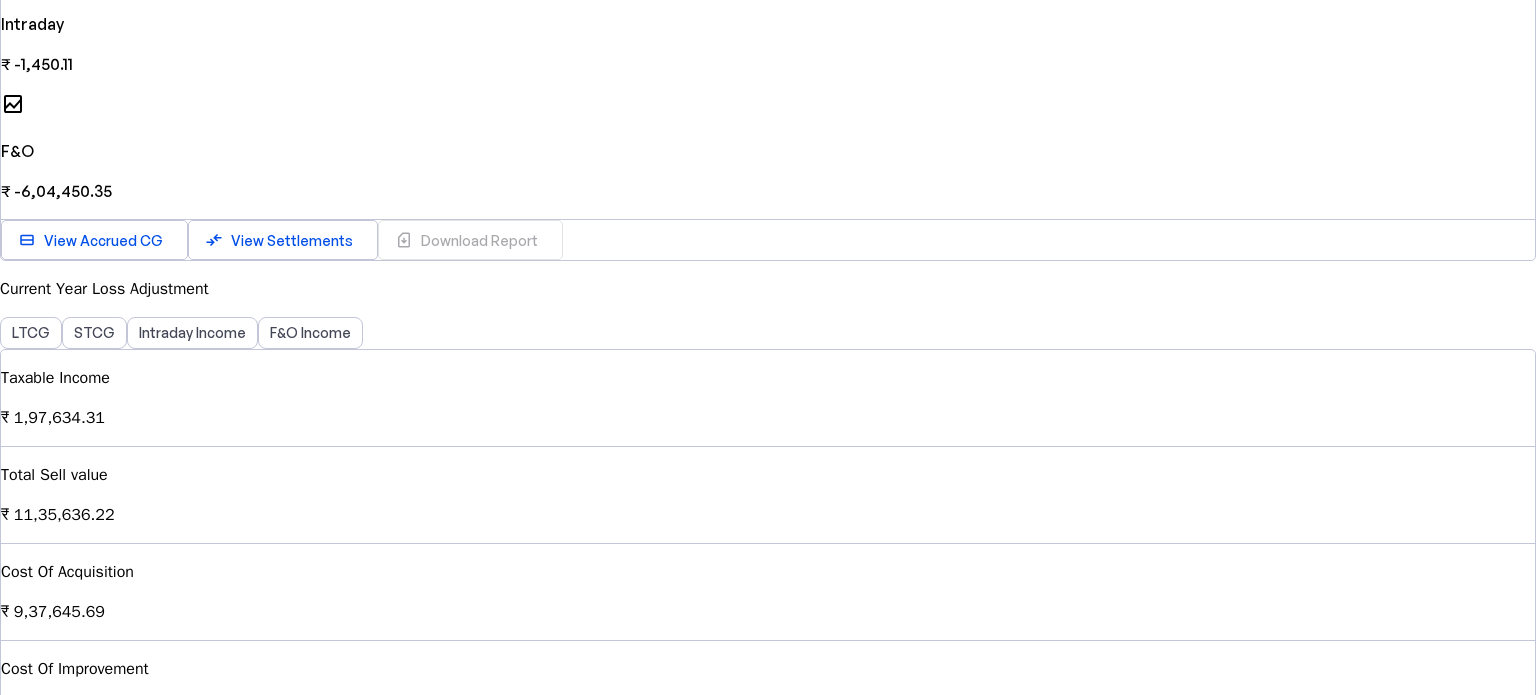 scroll, scrollTop: 588, scrollLeft: 0, axis: vertical 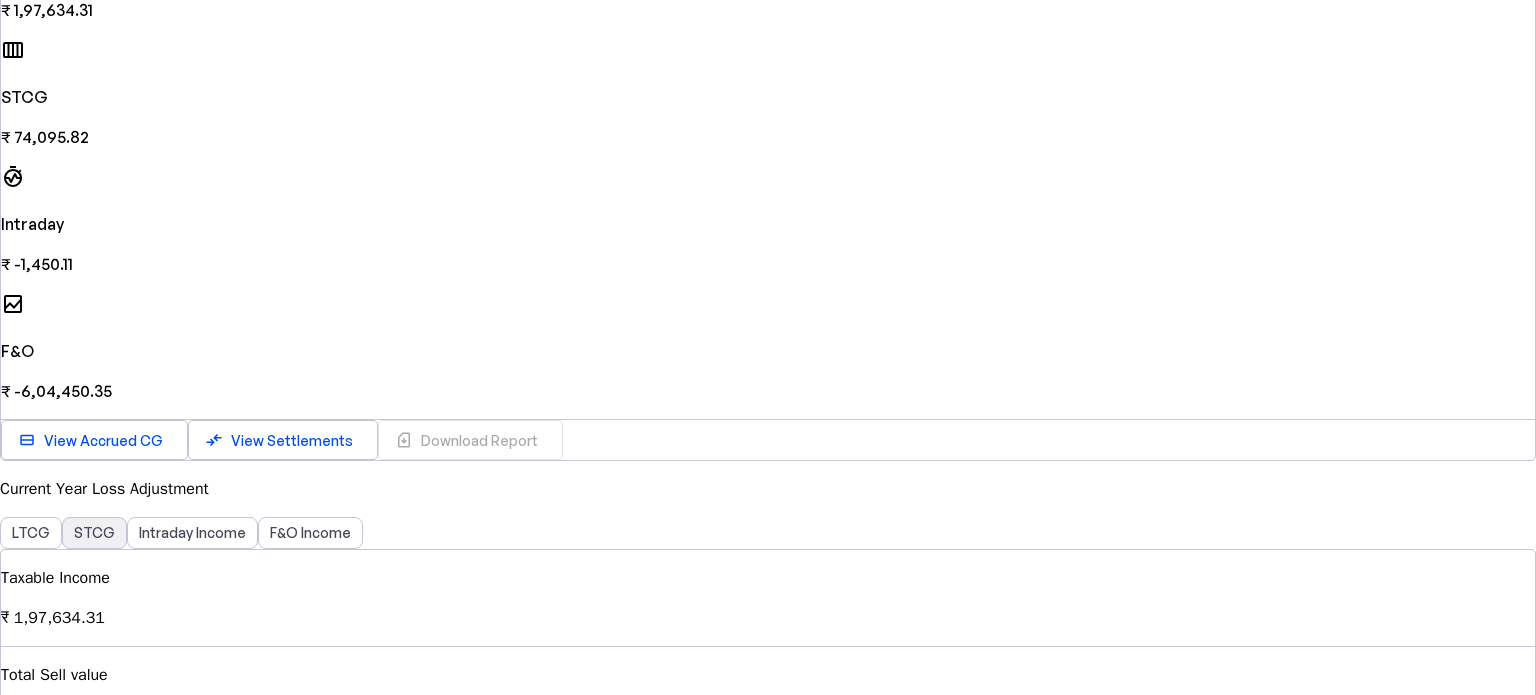 click on "STCG" at bounding box center [94, 533] 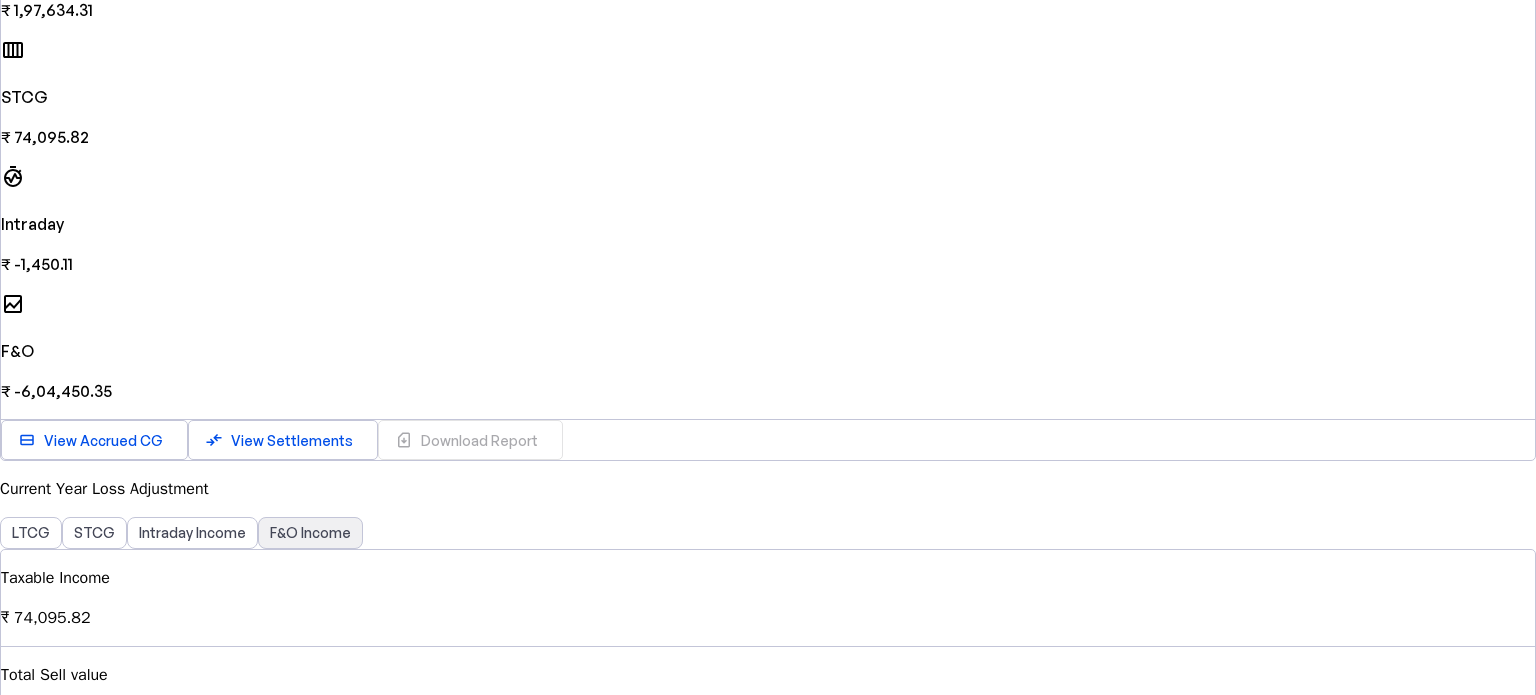 click on "F&O Income" at bounding box center (310, 533) 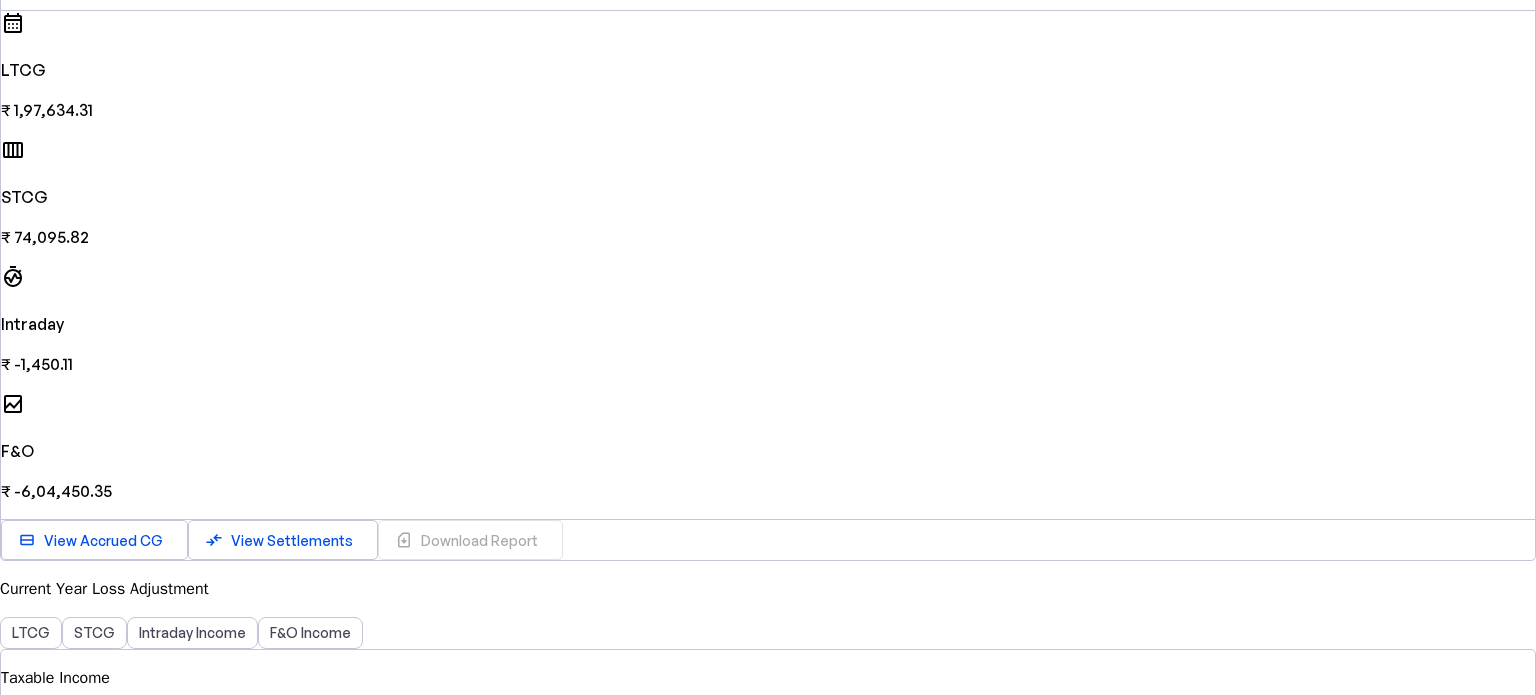 scroll, scrollTop: 500, scrollLeft: 0, axis: vertical 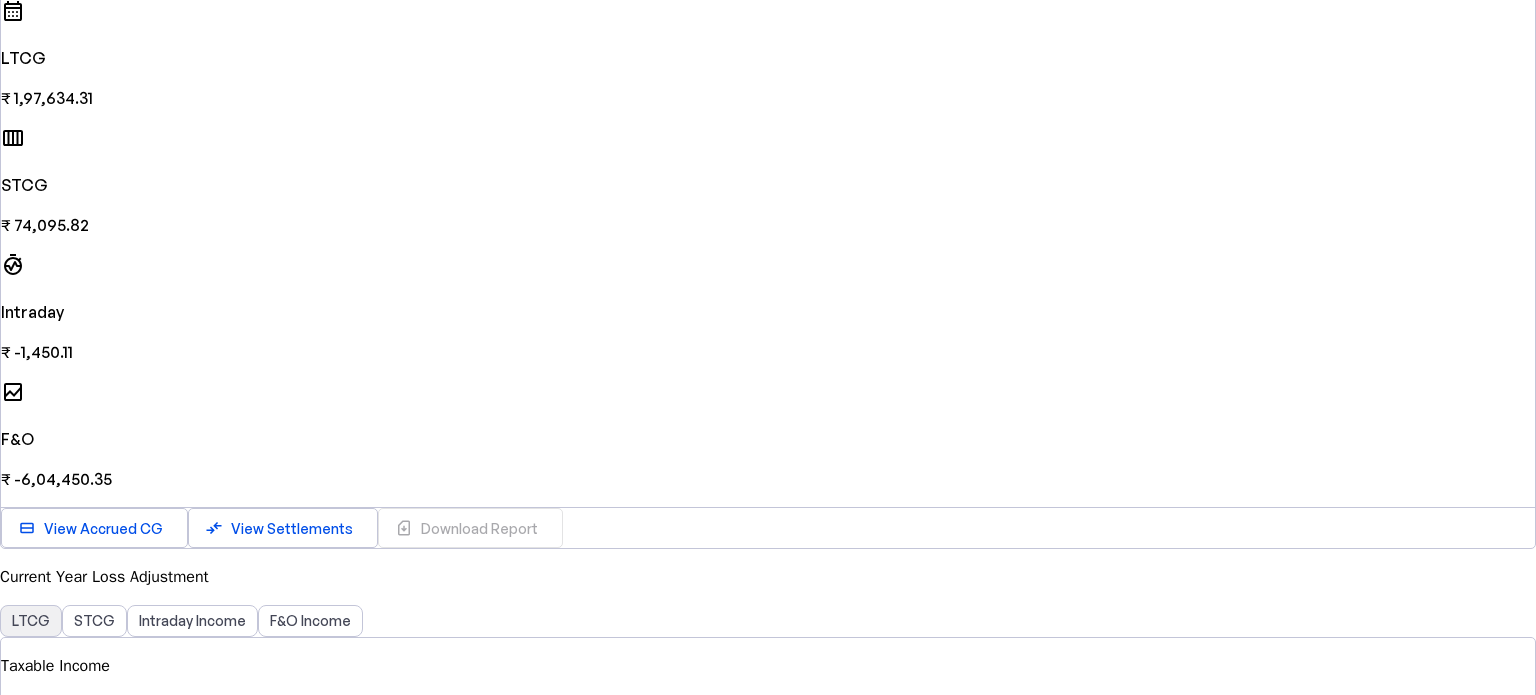 click on "LTCG" at bounding box center [31, 621] 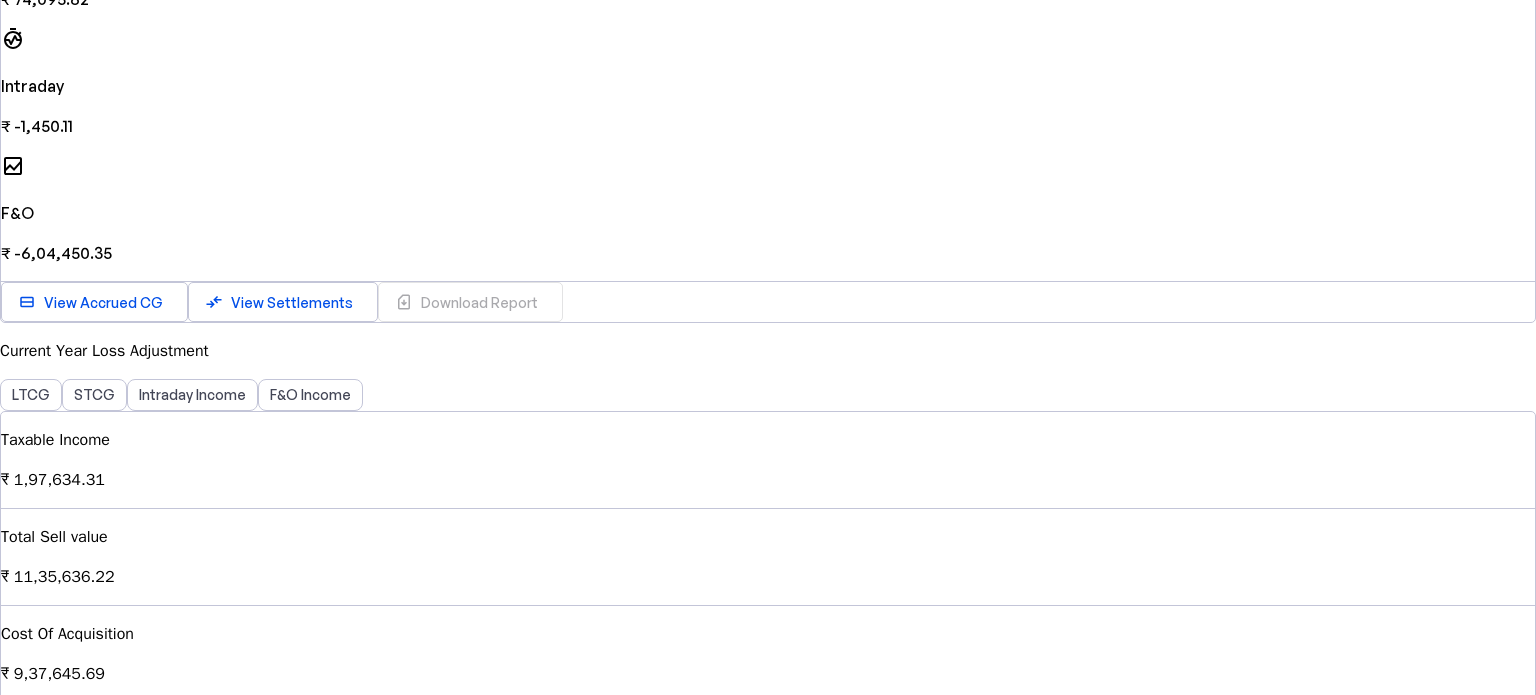 scroll, scrollTop: 500, scrollLeft: 0, axis: vertical 